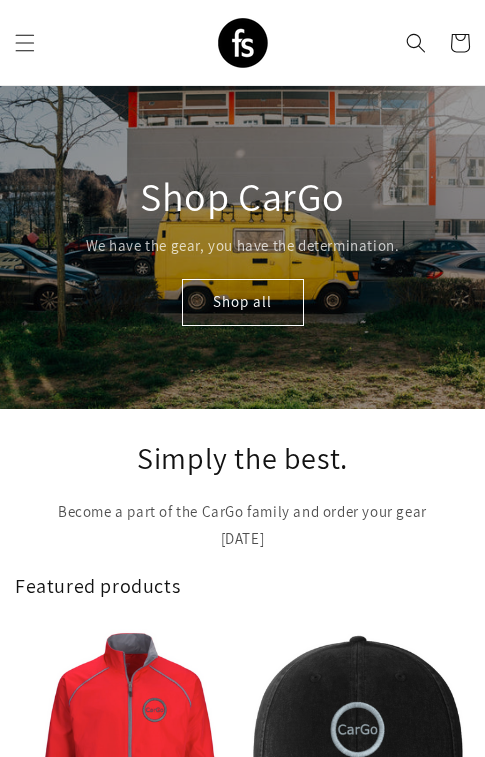 scroll, scrollTop: 0, scrollLeft: 0, axis: both 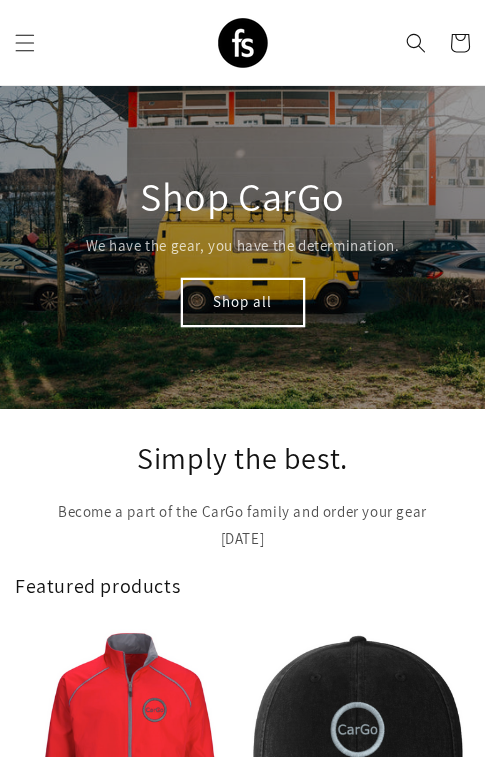 click on "Shop all" at bounding box center (243, 302) 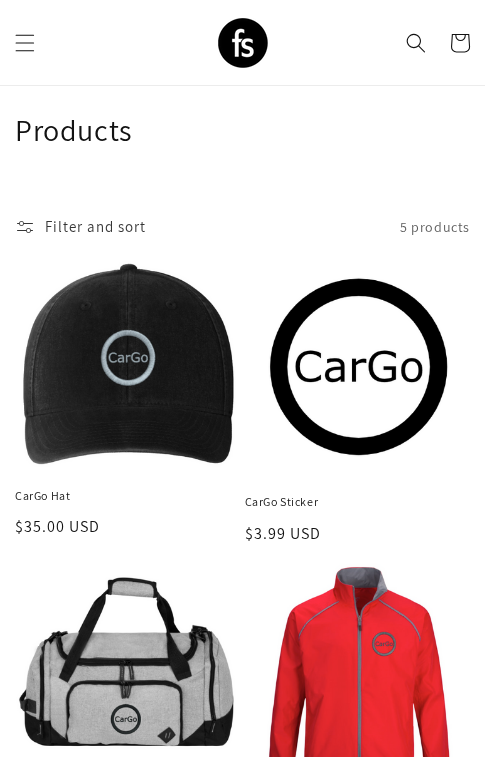 scroll, scrollTop: 29, scrollLeft: 0, axis: vertical 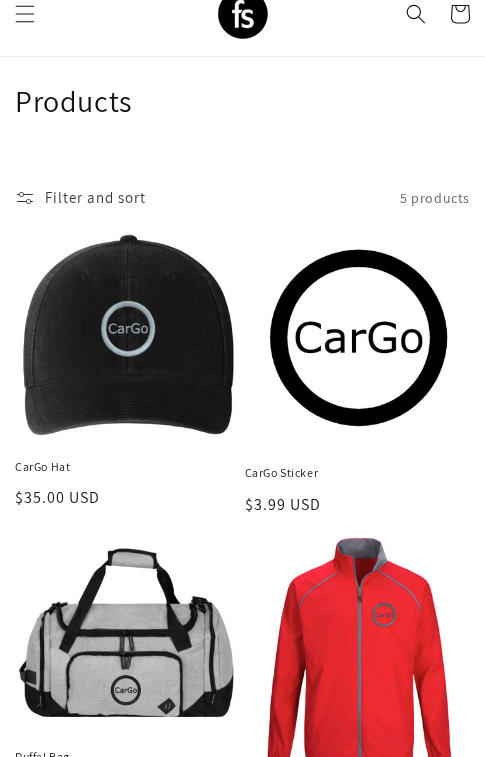 click on "CarGo Hat" at bounding box center [128, 467] 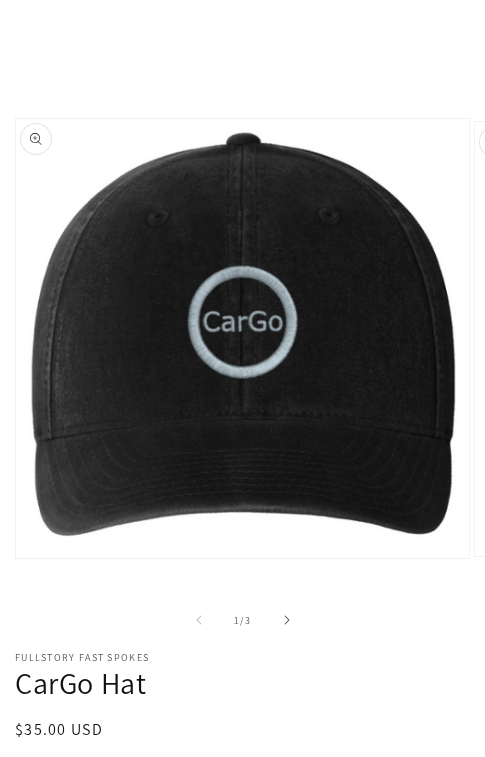 scroll, scrollTop: 159, scrollLeft: 0, axis: vertical 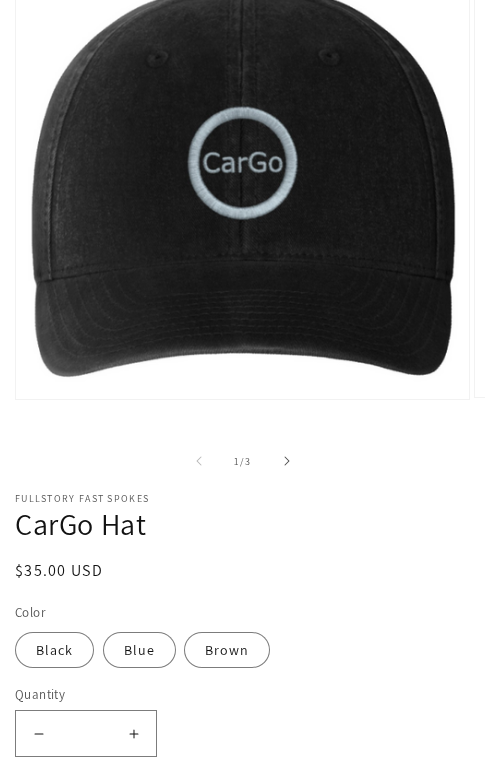 click on "Increase quantity for CarGo Hat" at bounding box center [133, 733] 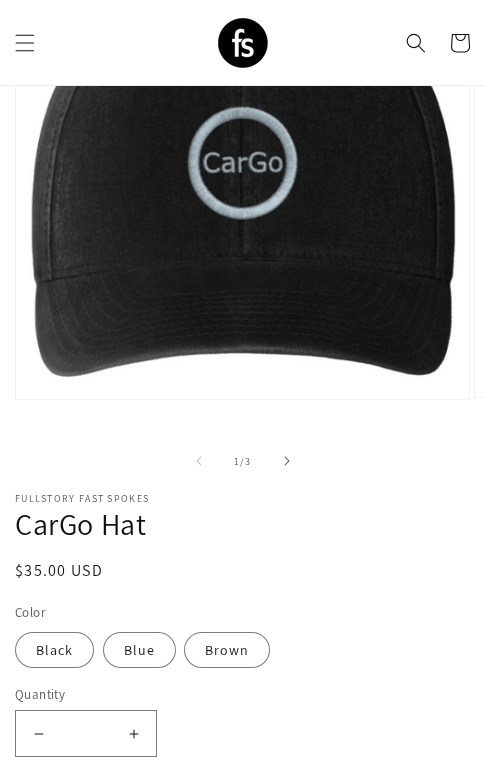 scroll, scrollTop: 231, scrollLeft: 0, axis: vertical 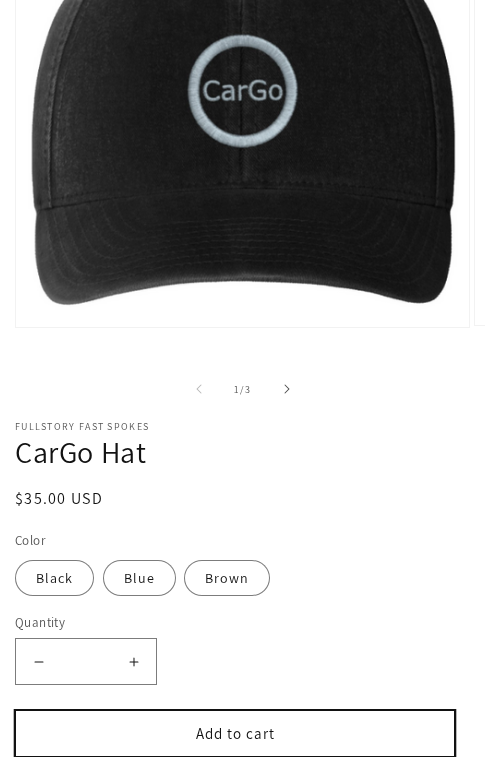 click on "Add to cart" at bounding box center (235, 733) 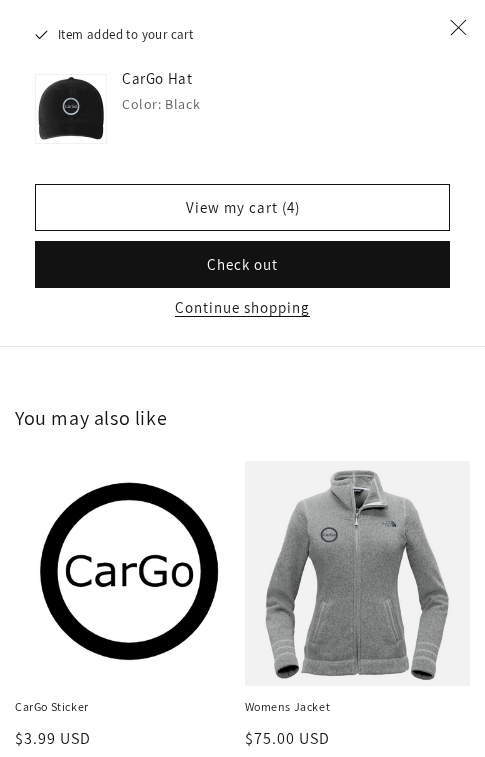 scroll, scrollTop: 2103, scrollLeft: 0, axis: vertical 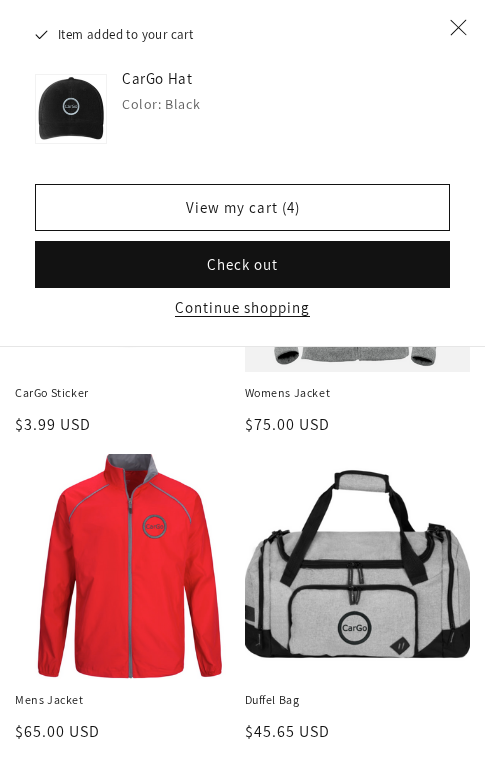 click on "Mens Jacket" at bounding box center (128, 700) 